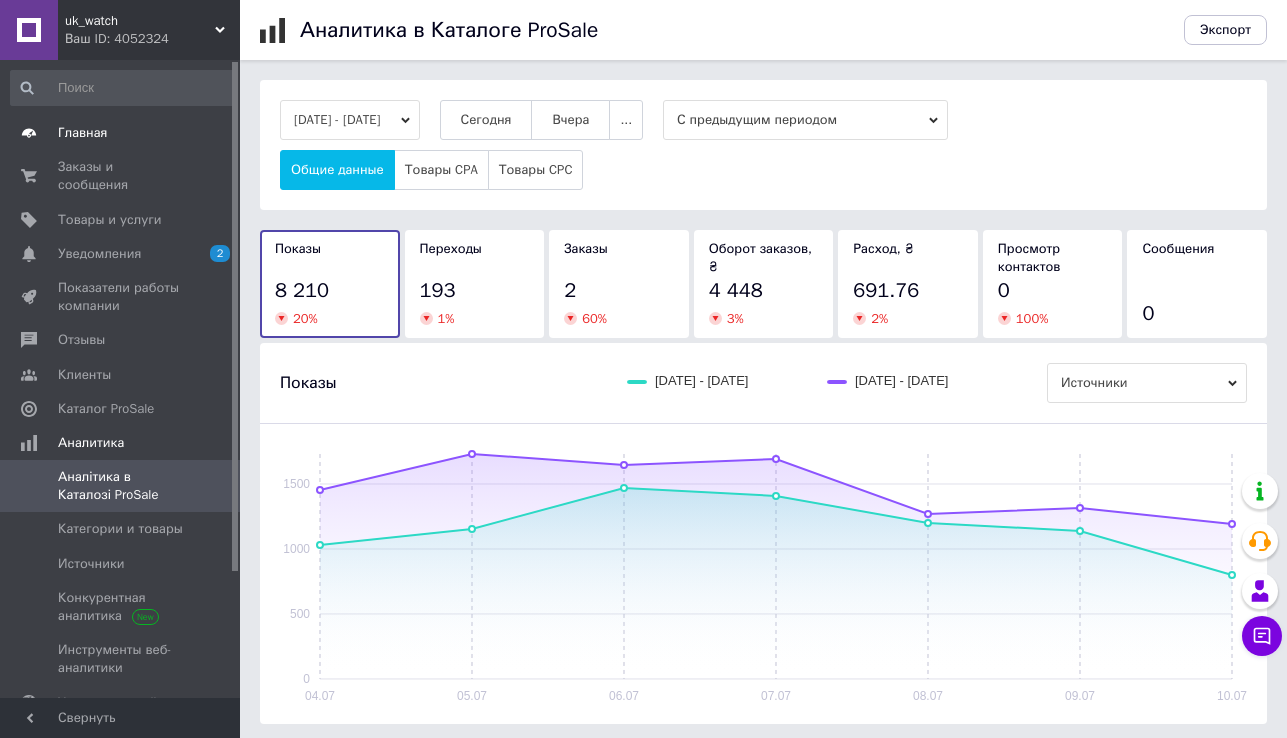 scroll, scrollTop: 0, scrollLeft: 0, axis: both 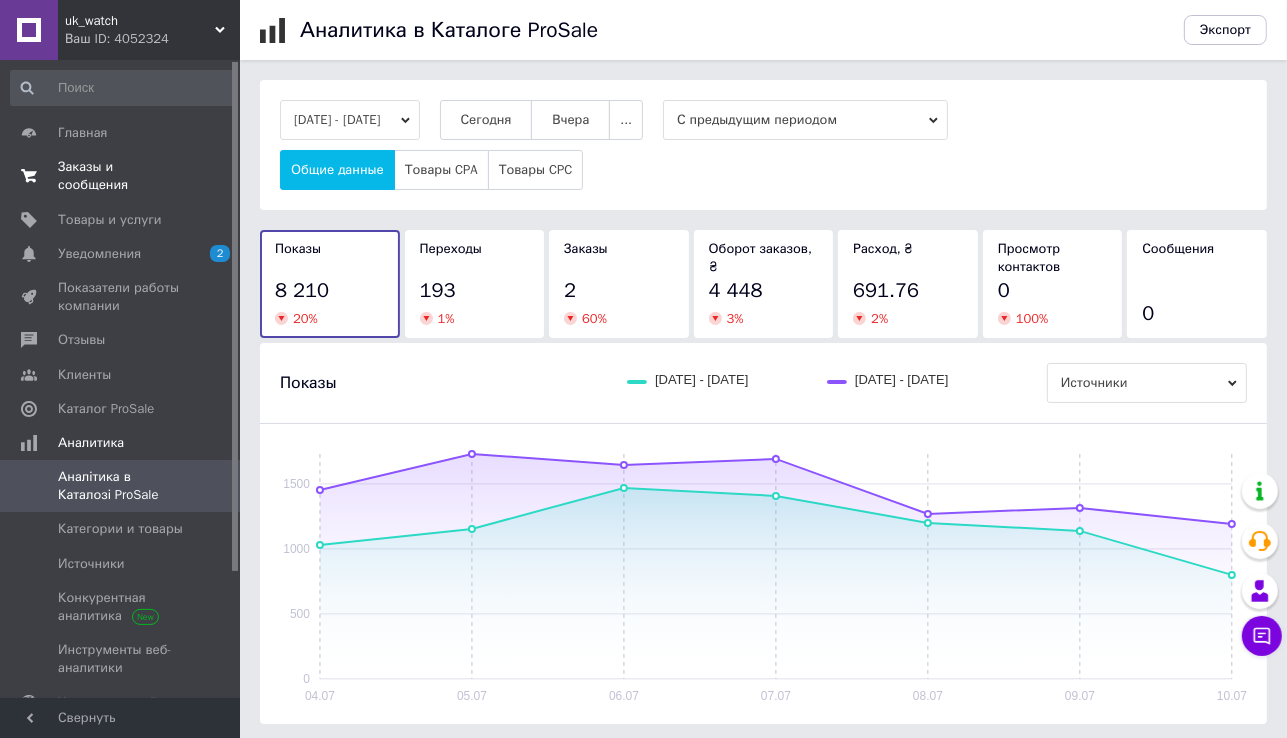 click on "Заказы и сообщения" at bounding box center [121, 176] 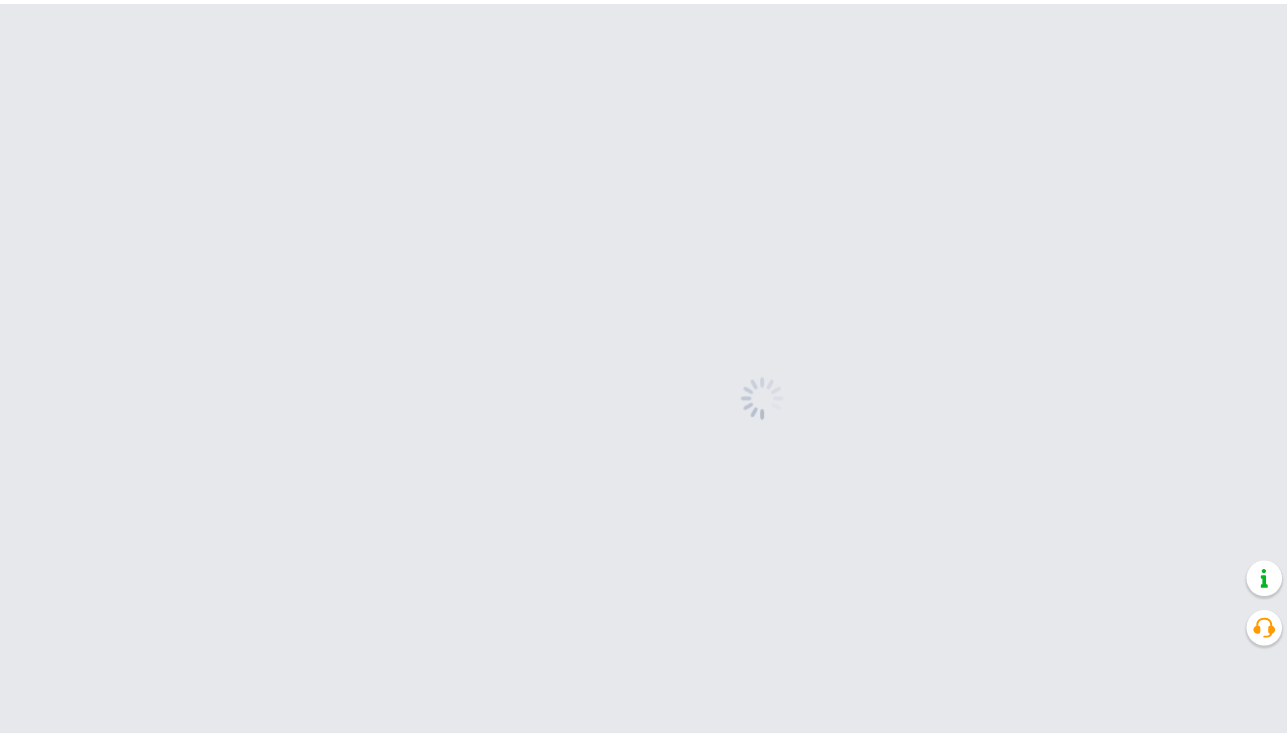 scroll, scrollTop: 0, scrollLeft: 0, axis: both 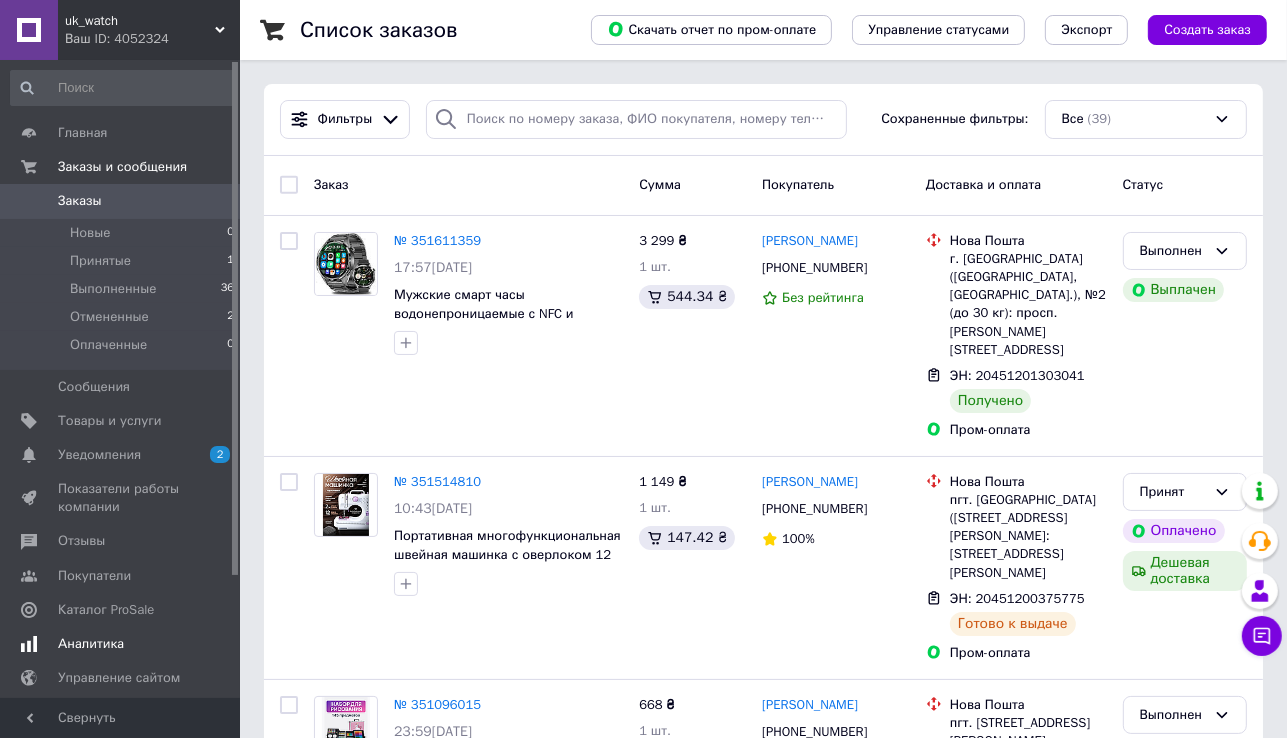 click on "Аналитика" at bounding box center (91, 644) 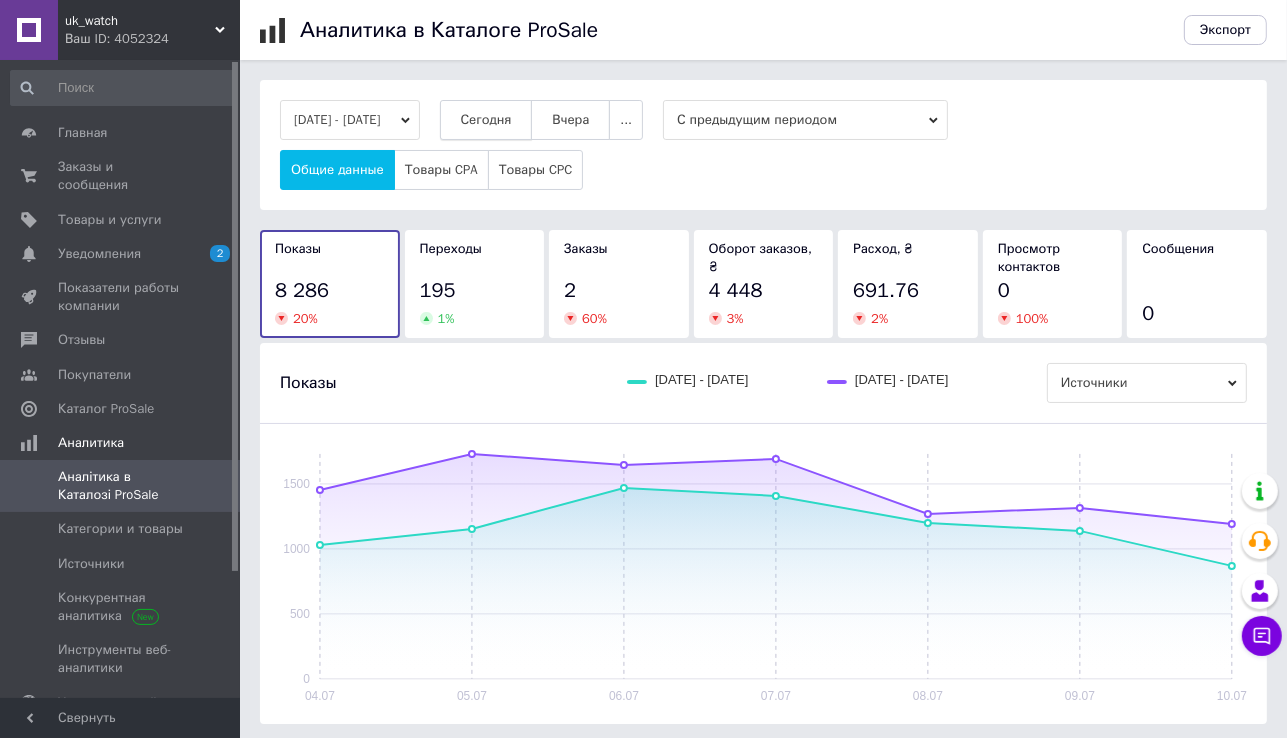 click on "Сегодня" at bounding box center [486, 120] 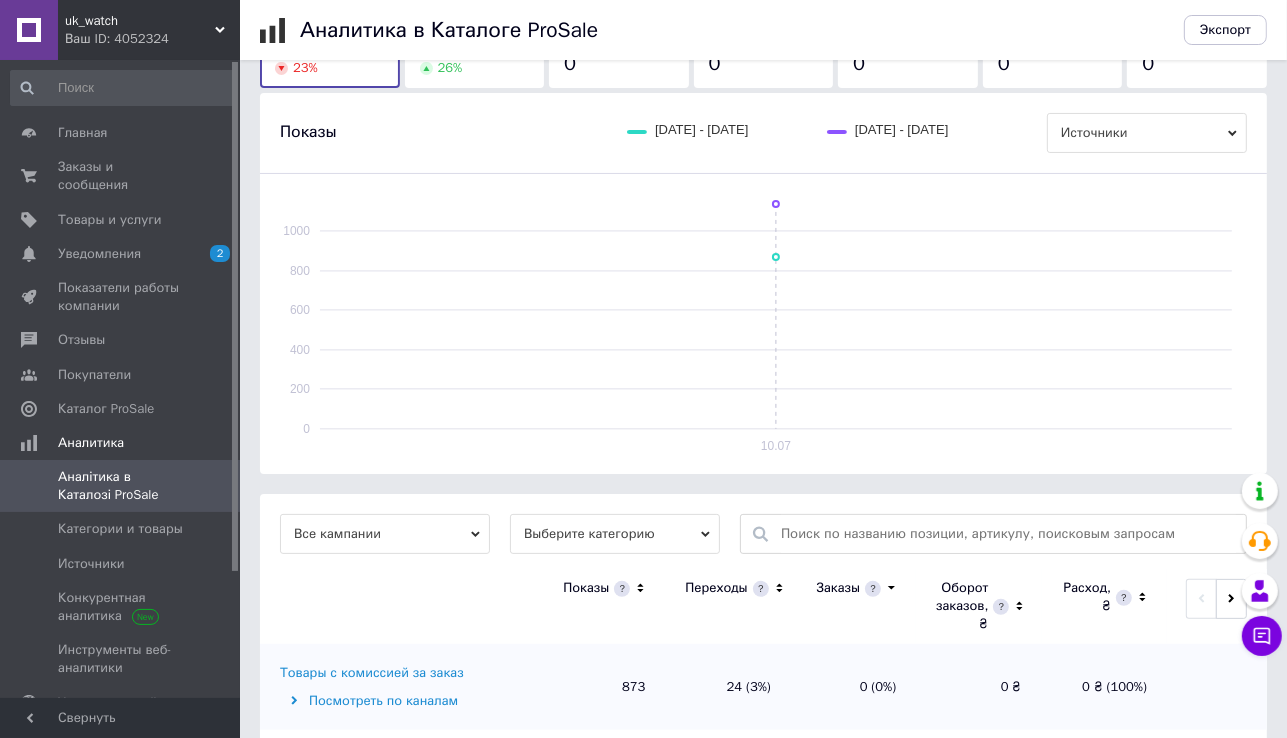 scroll, scrollTop: 262, scrollLeft: 0, axis: vertical 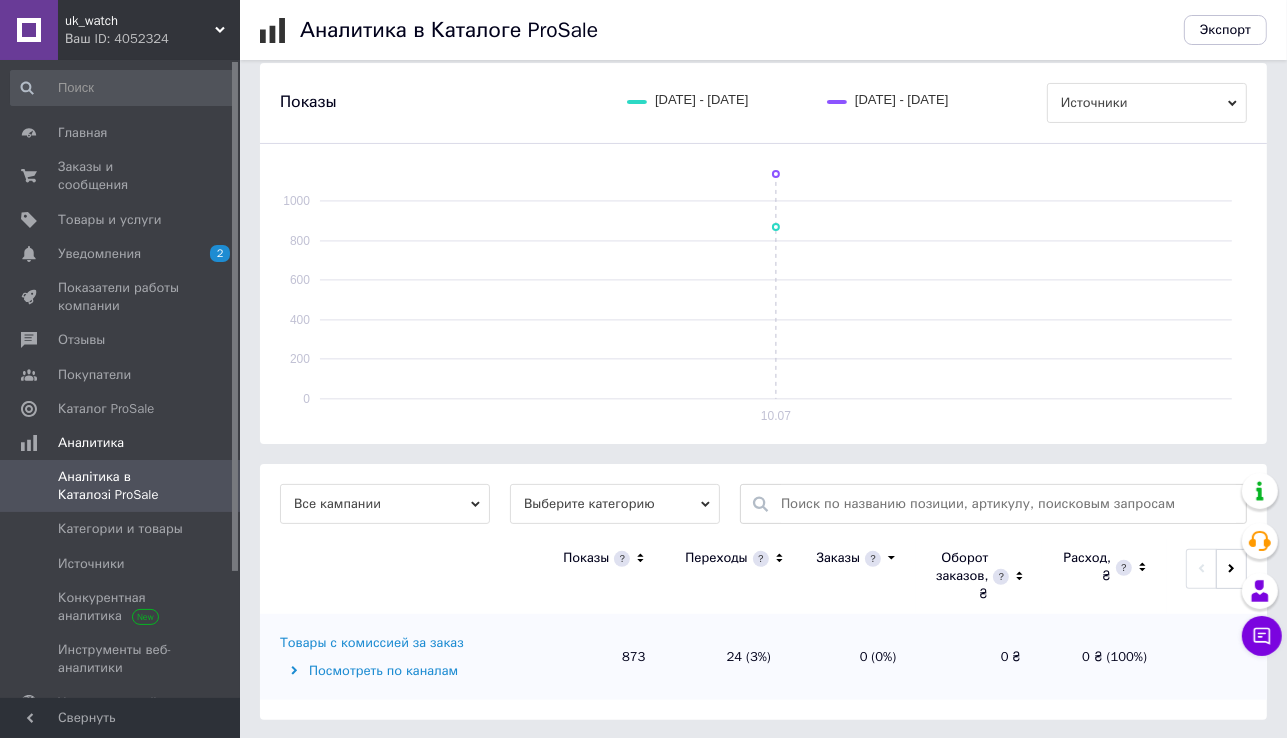 click on "Все кампании Выберите категорию Показы Переходы Заказы Оборот заказов, ₴ Расход, ₴ Товары с комиссией за заказ Посмотреть по каналам 873 24 (3%) 0 (0%) 0 ₴ 0 ₴ (100%)" at bounding box center [763, 592] 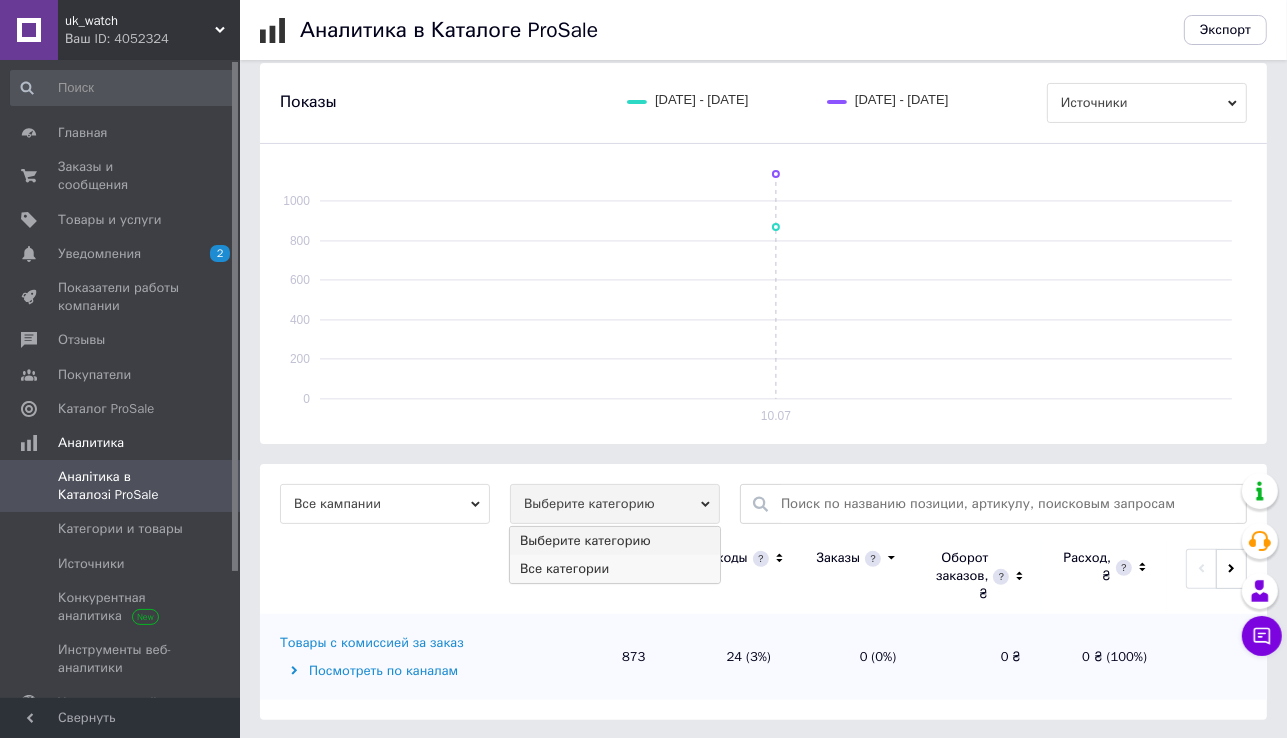 click on "Все категории" at bounding box center [615, 569] 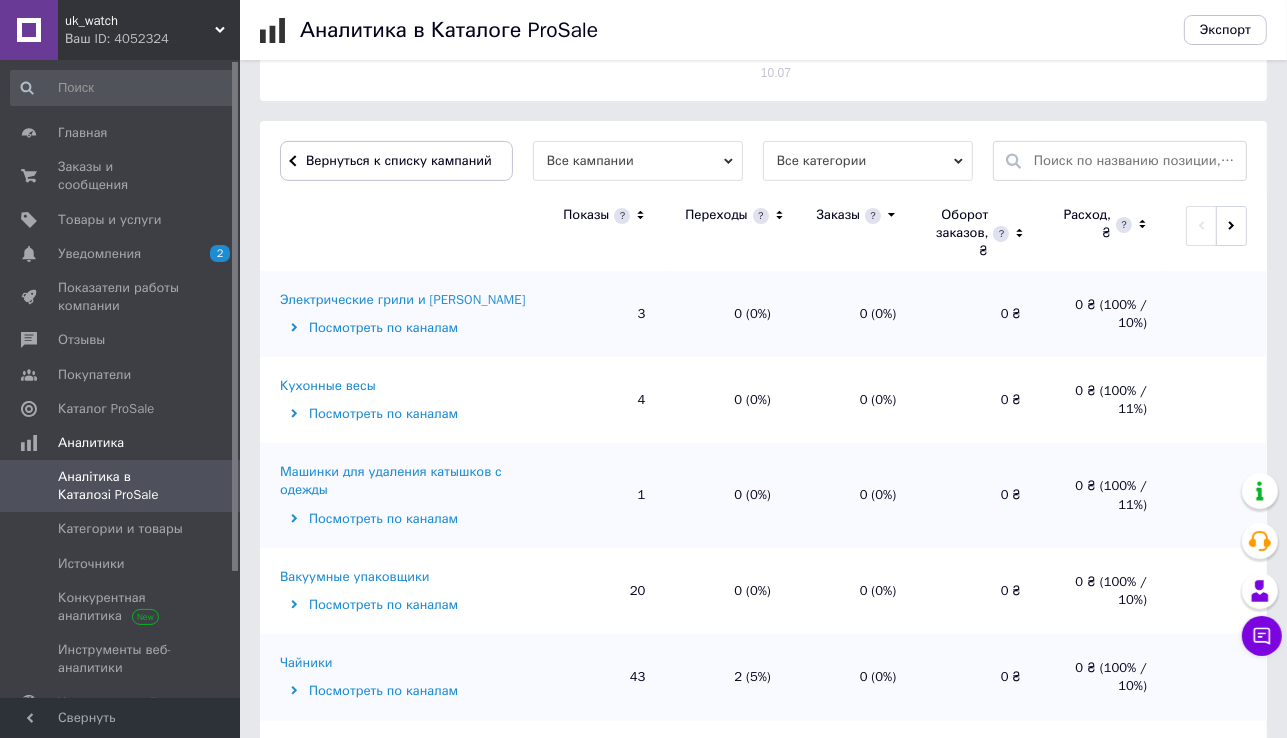 scroll, scrollTop: 650, scrollLeft: 0, axis: vertical 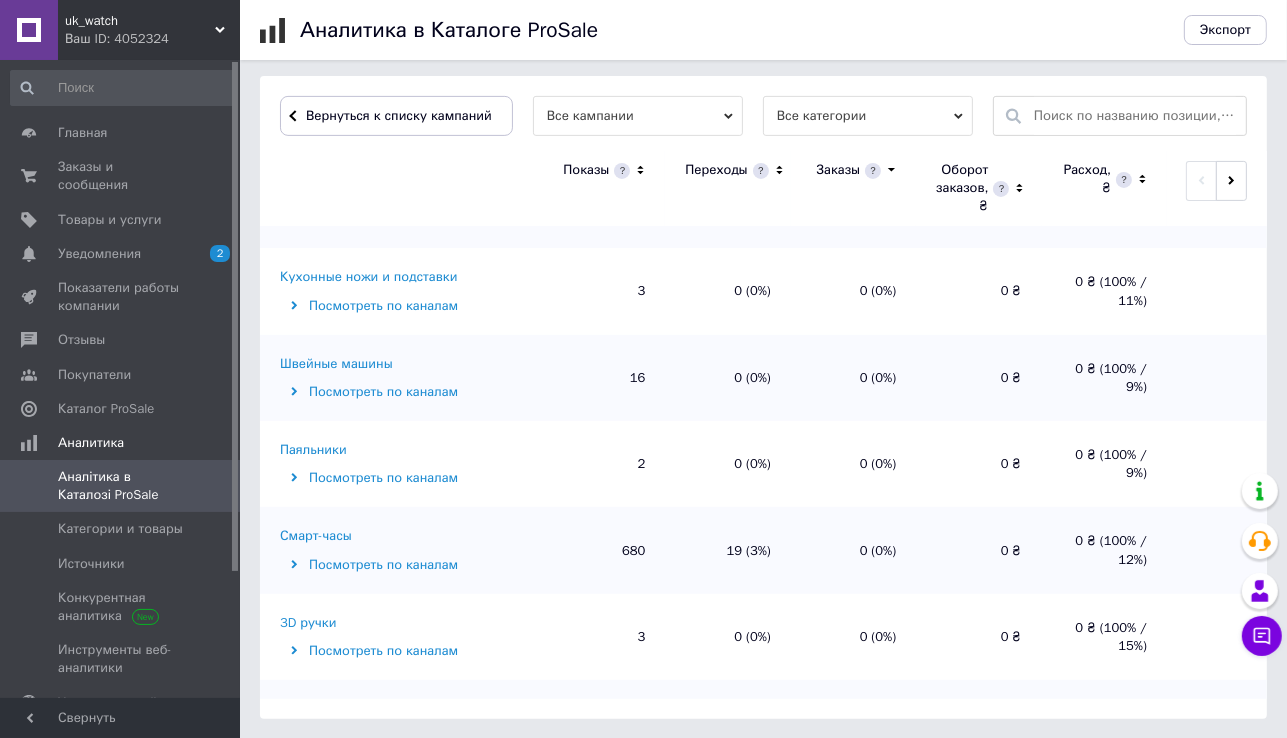 click on "Смарт-часы" at bounding box center [316, 536] 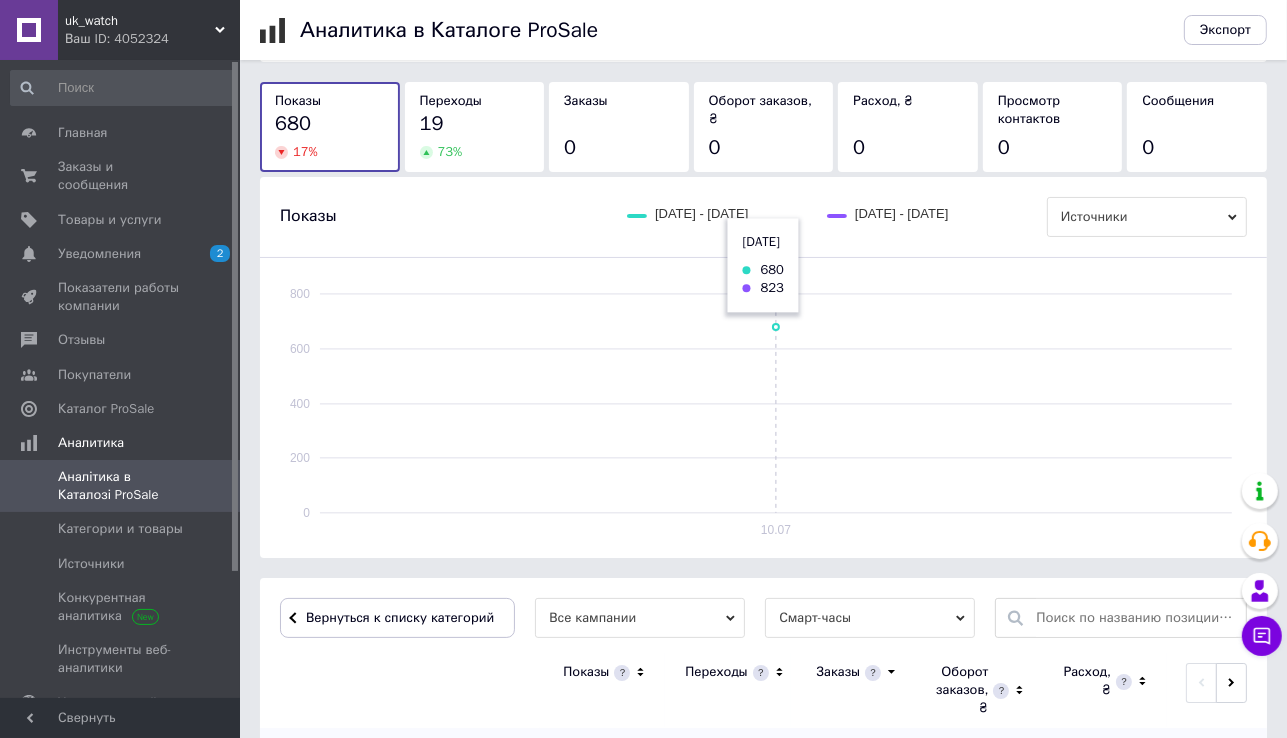 scroll, scrollTop: 650, scrollLeft: 0, axis: vertical 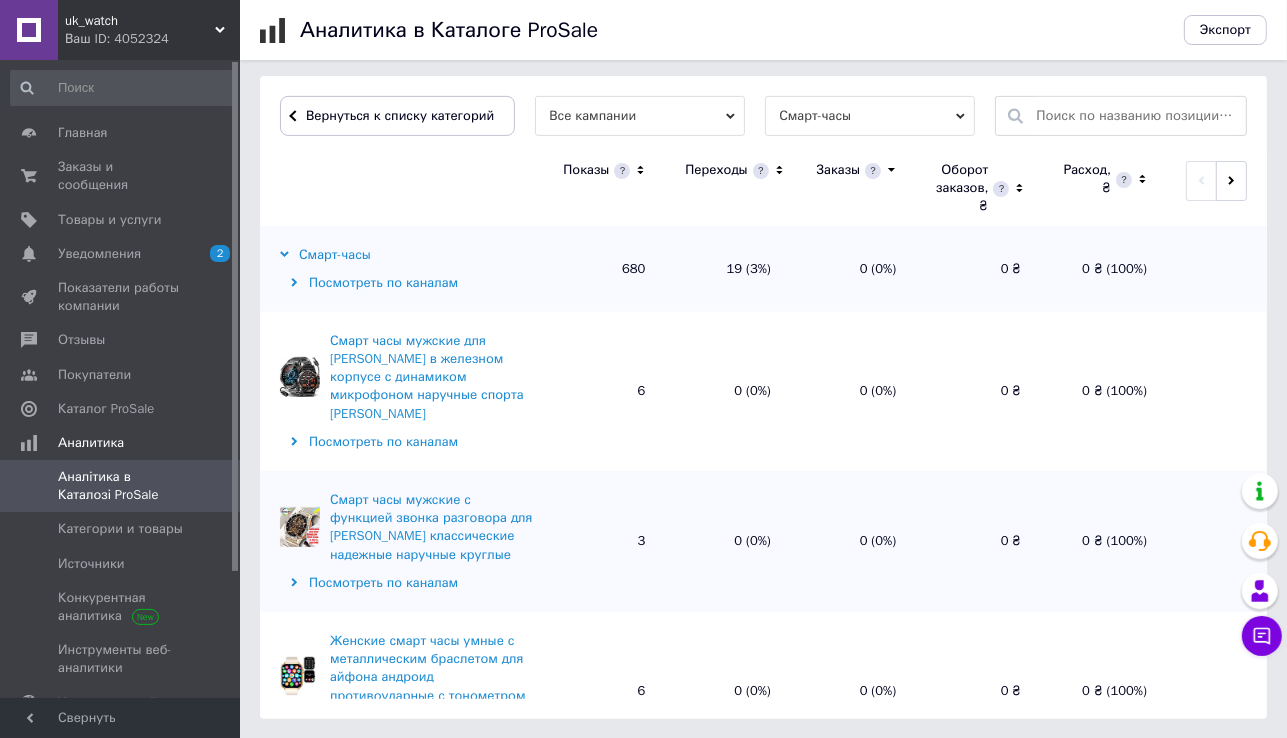 click 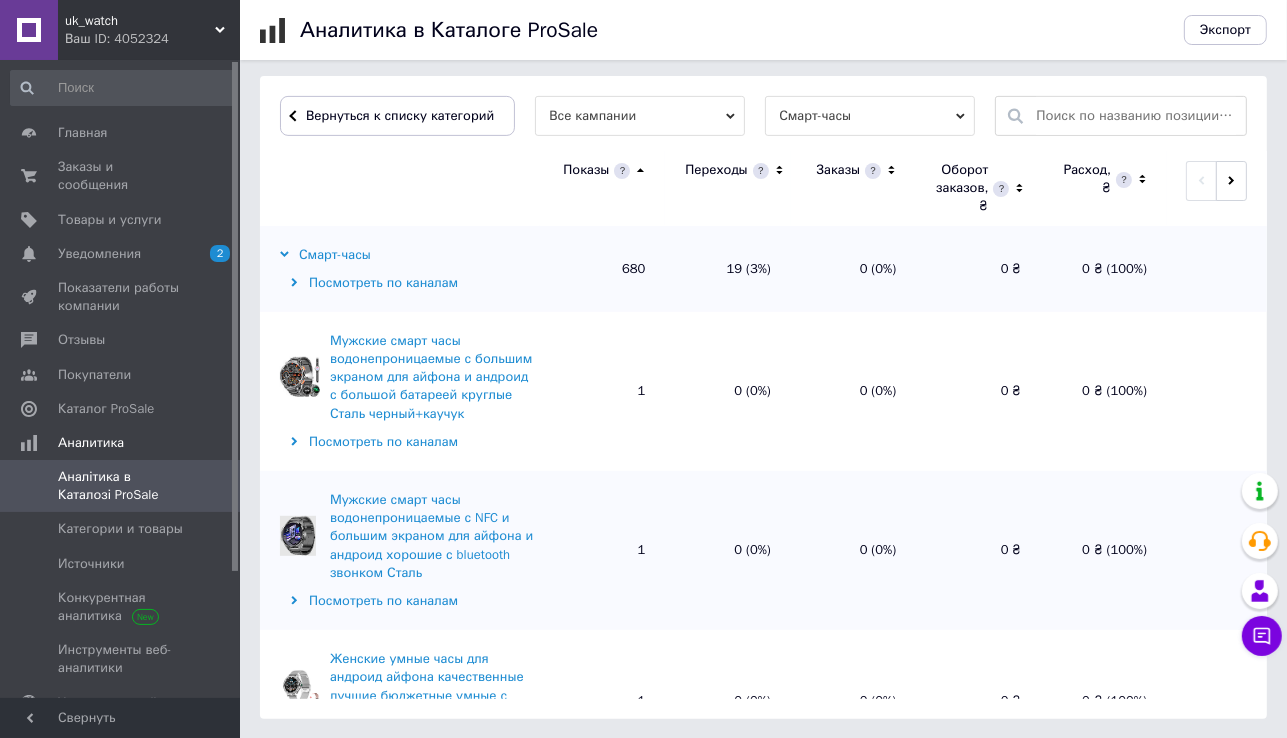 click 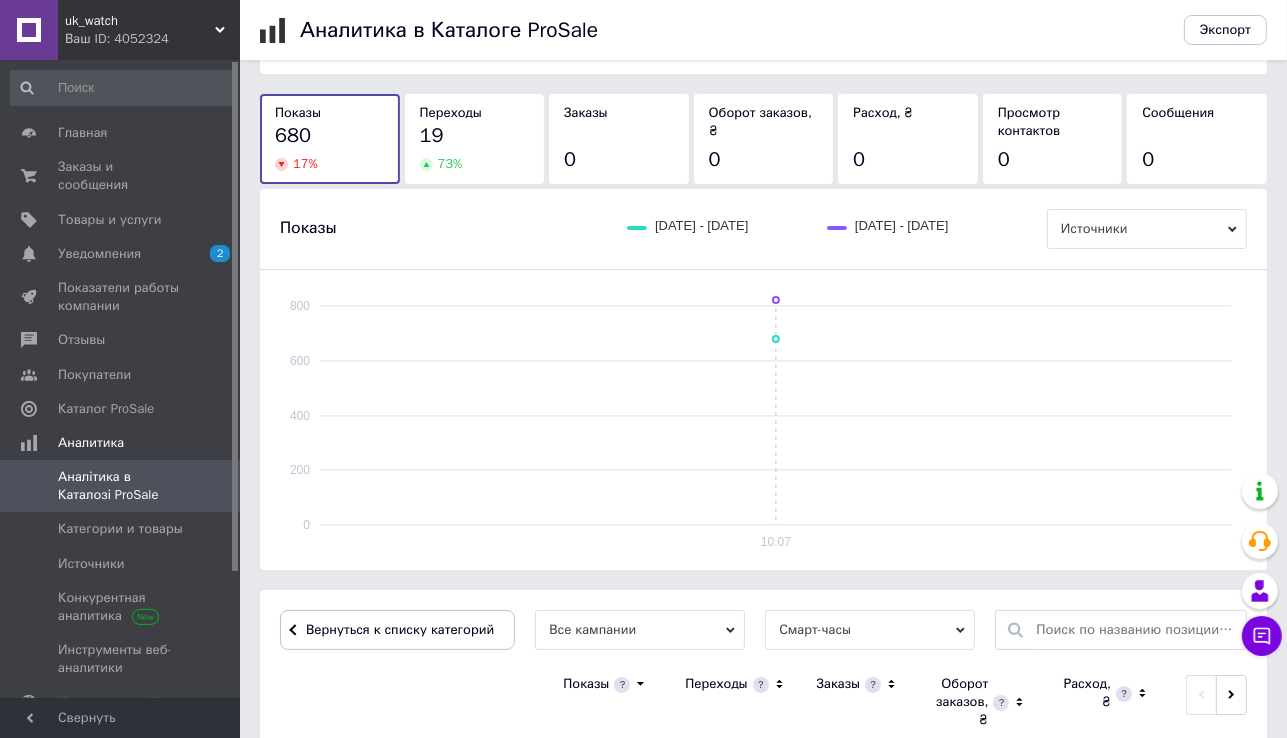 scroll, scrollTop: 650, scrollLeft: 0, axis: vertical 